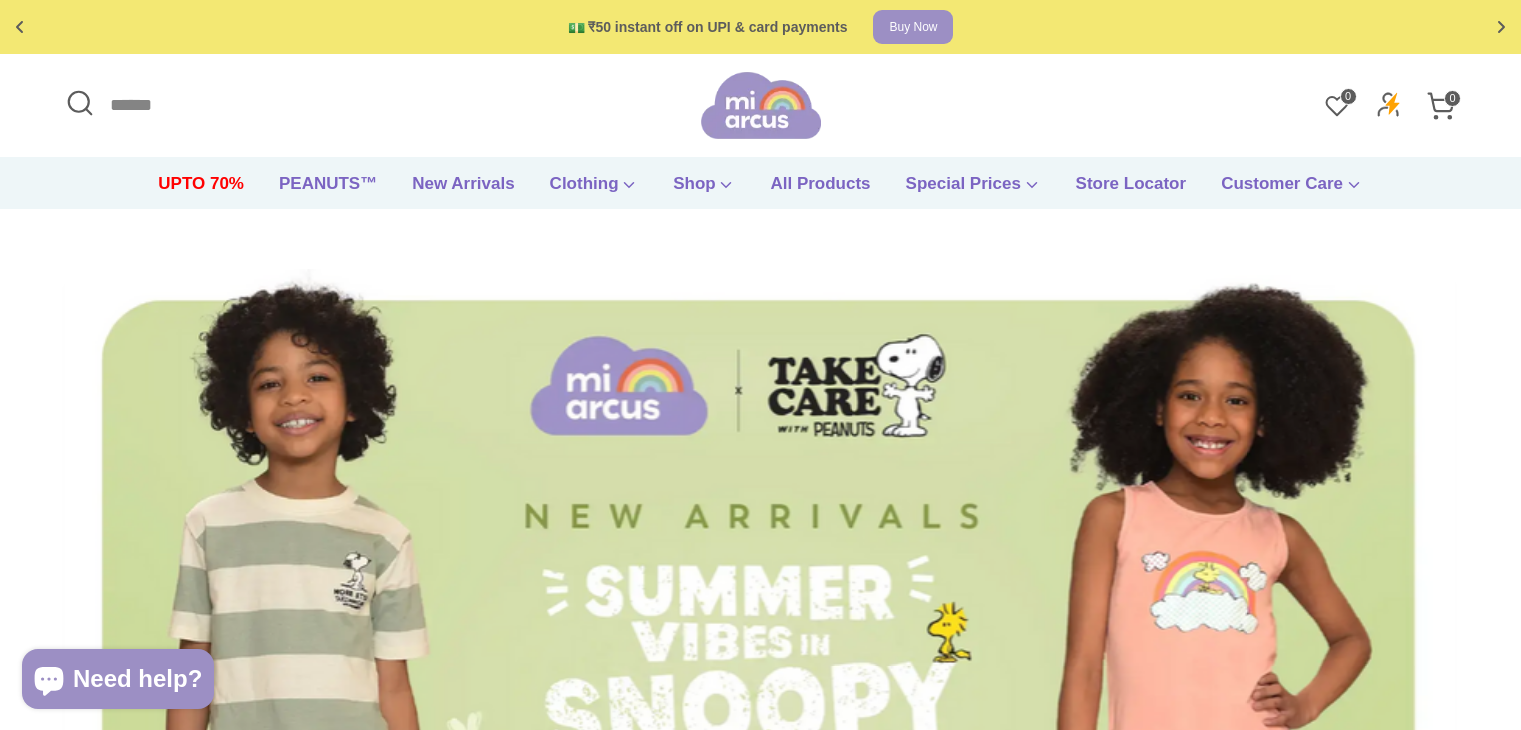 scroll, scrollTop: 0, scrollLeft: 0, axis: both 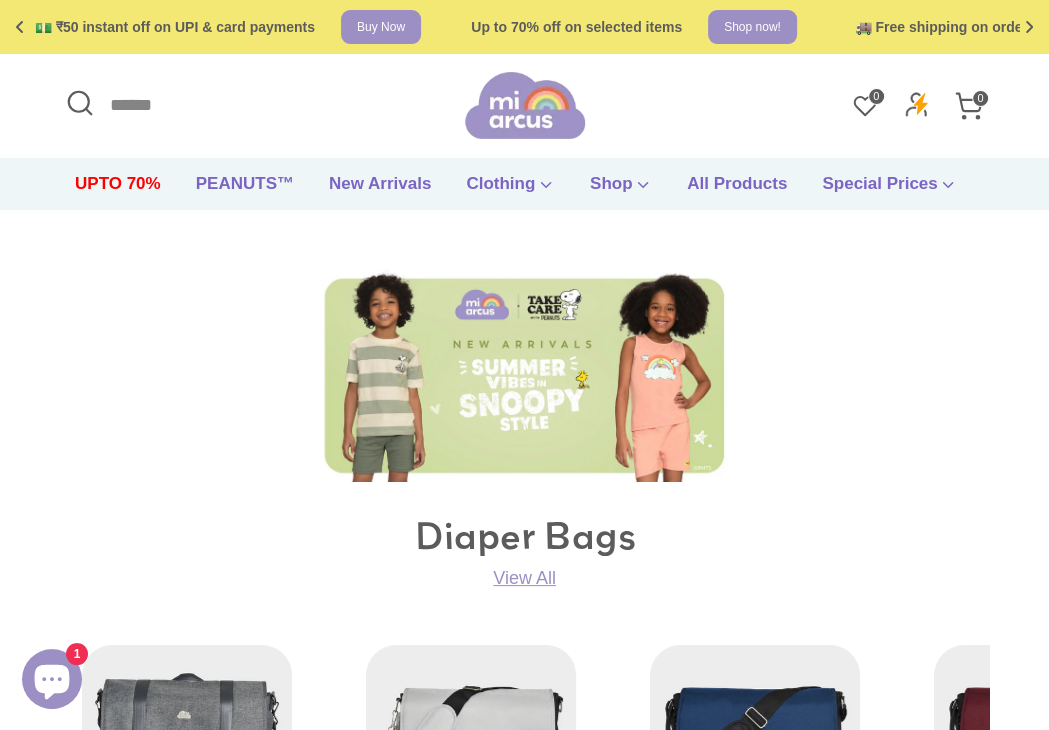 click 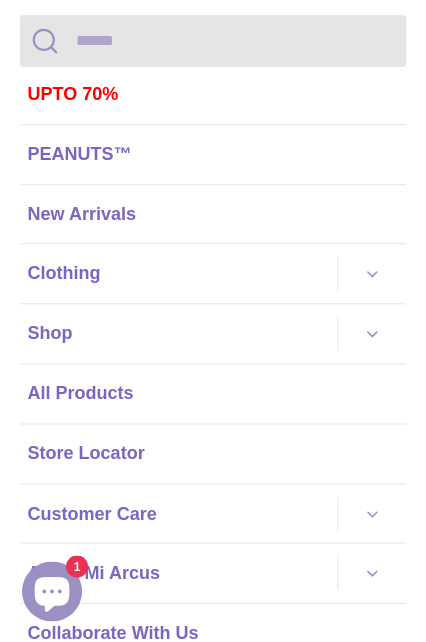 scroll, scrollTop: 100, scrollLeft: 0, axis: vertical 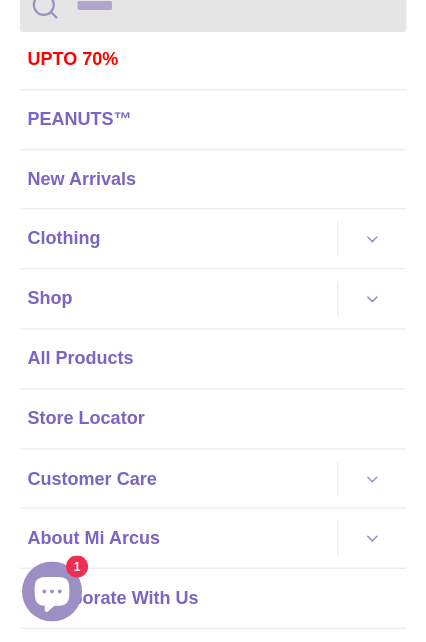 click 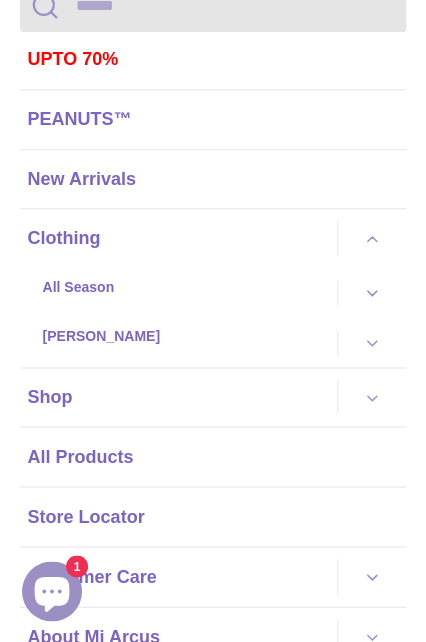 click 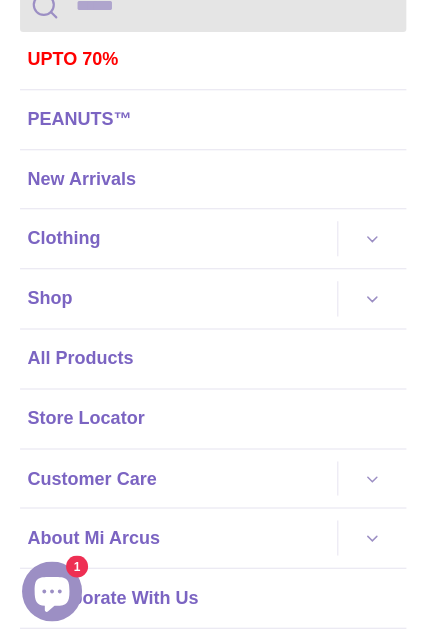 click at bounding box center [371, 298] 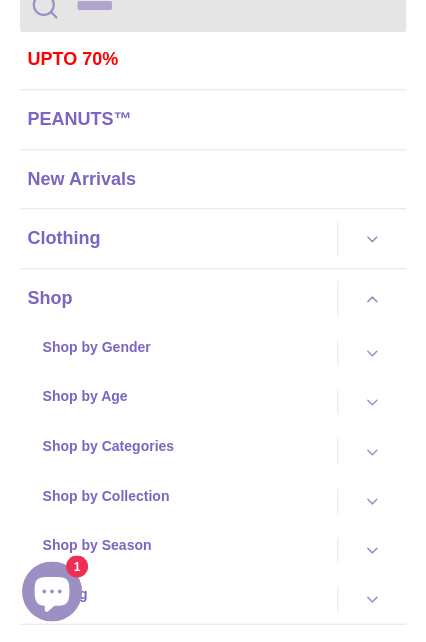 click 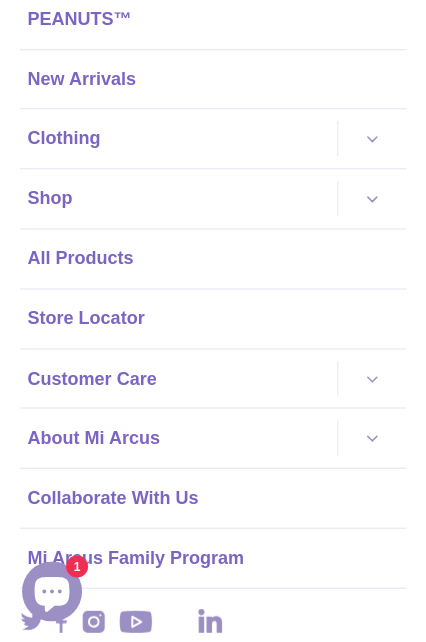 scroll, scrollTop: 279, scrollLeft: 0, axis: vertical 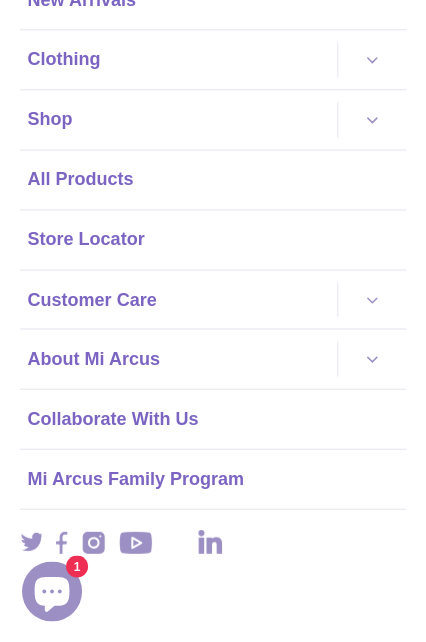 click 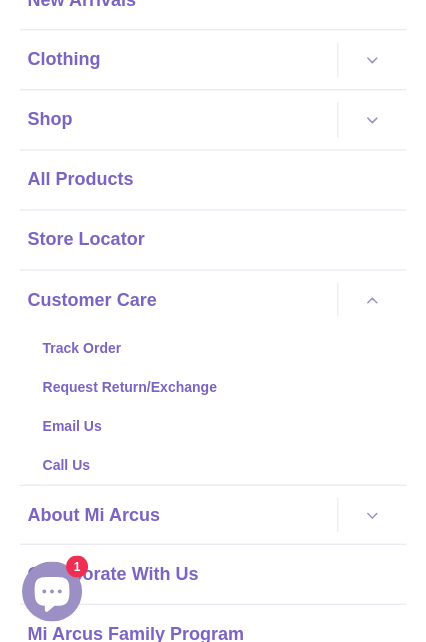 click 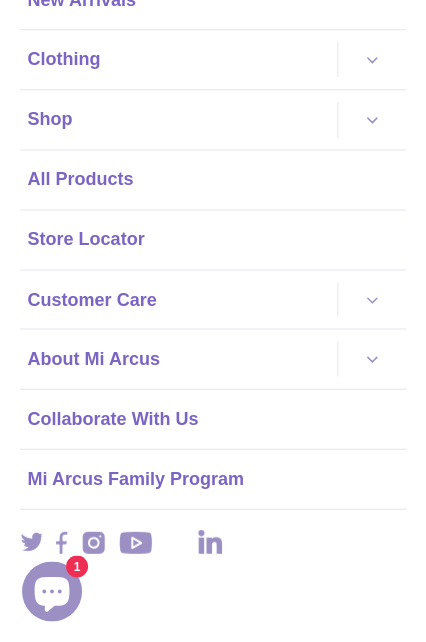 click at bounding box center [371, 358] 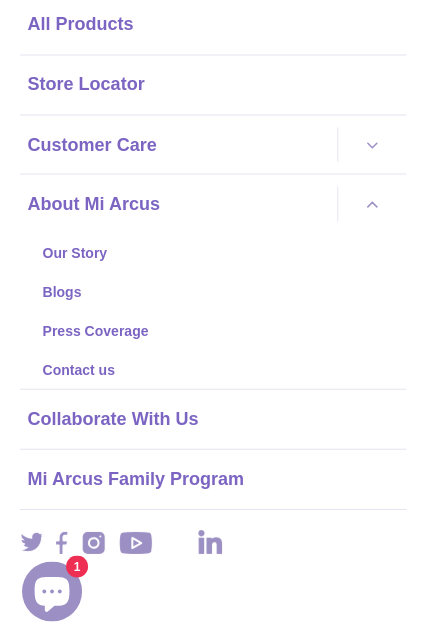 scroll, scrollTop: 134, scrollLeft: 0, axis: vertical 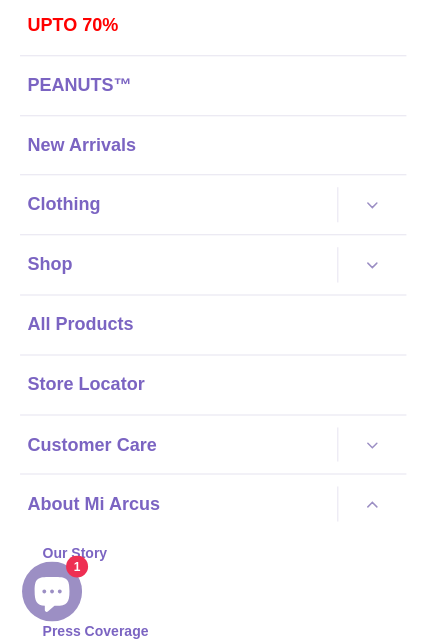click 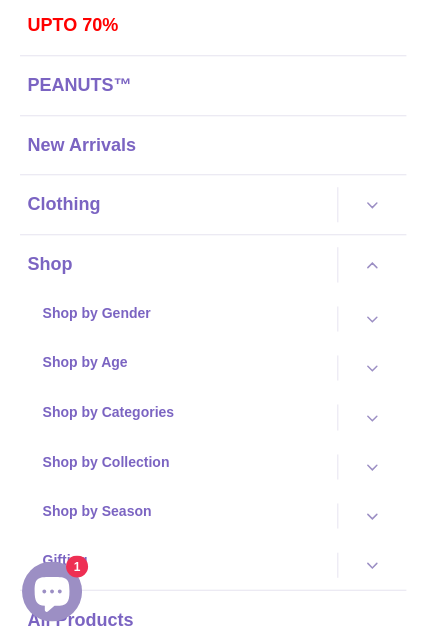 click 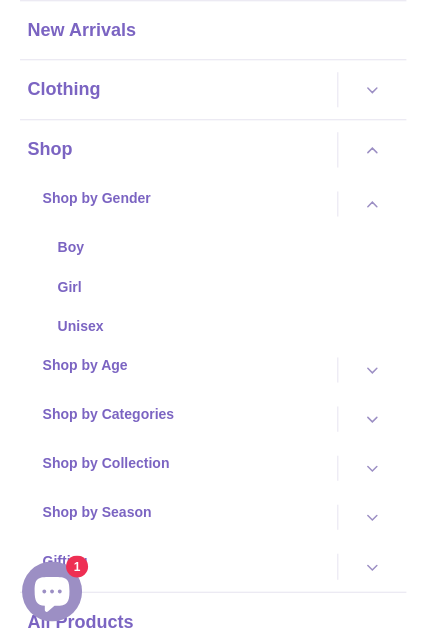 scroll, scrollTop: 334, scrollLeft: 0, axis: vertical 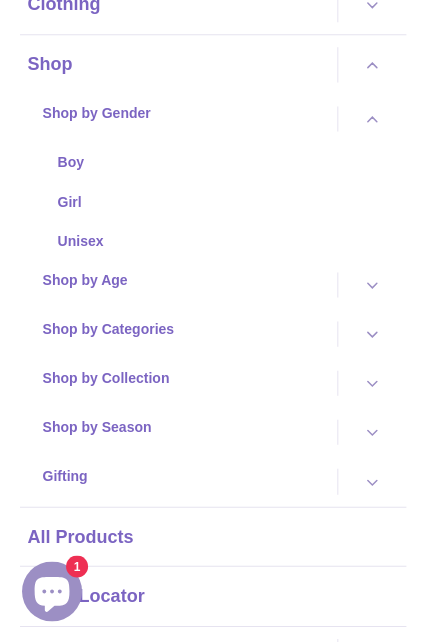 click 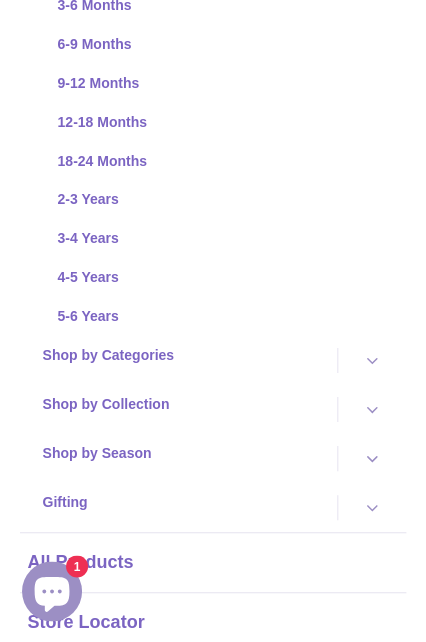 scroll, scrollTop: 834, scrollLeft: 0, axis: vertical 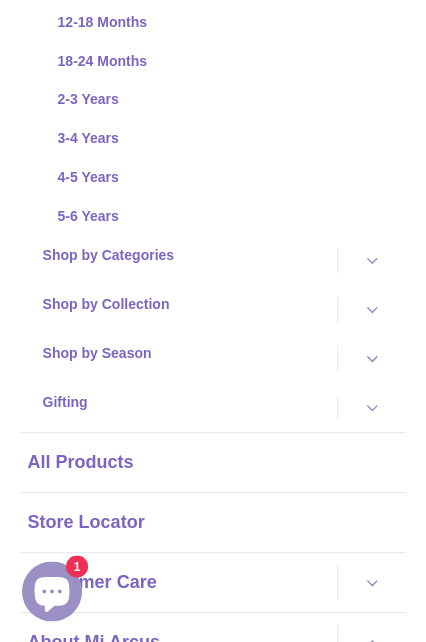 click 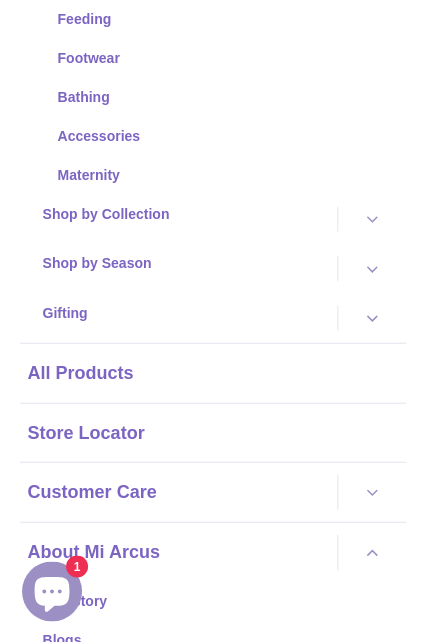 scroll, scrollTop: 1434, scrollLeft: 0, axis: vertical 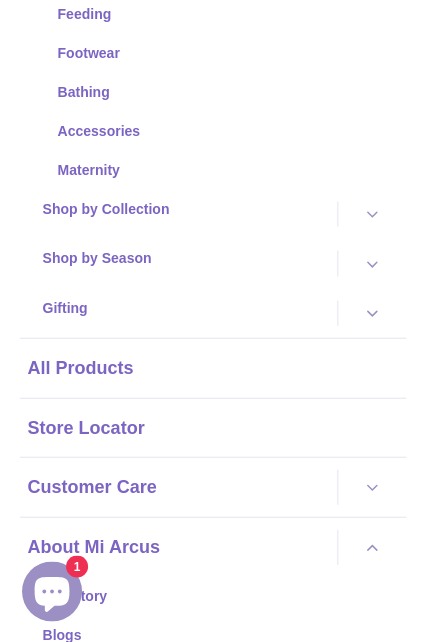click 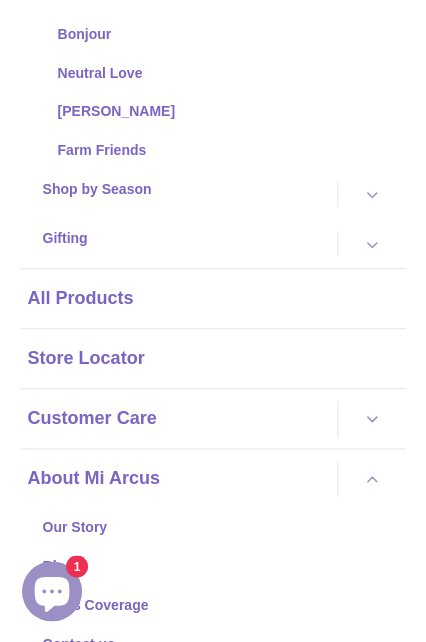 scroll, scrollTop: 2134, scrollLeft: 0, axis: vertical 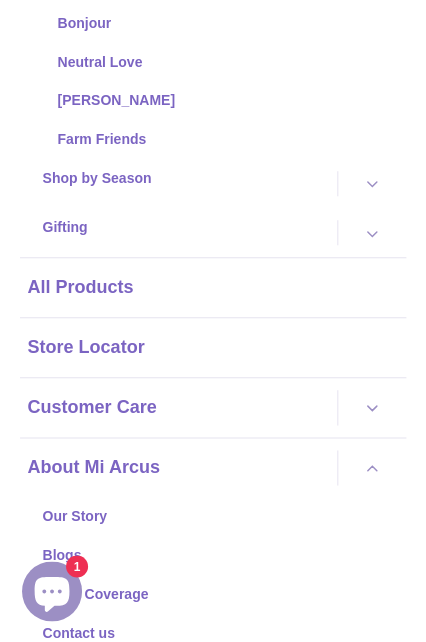 click 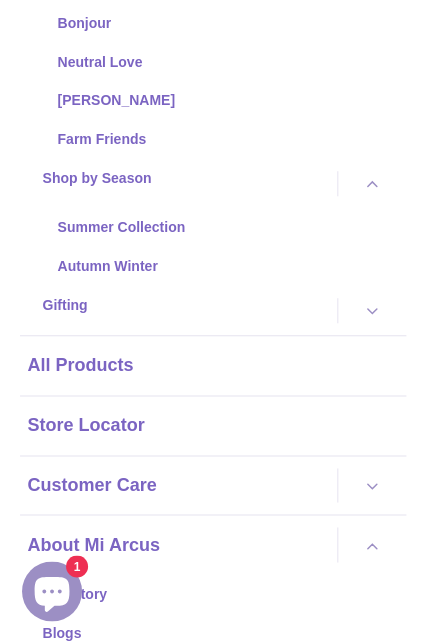 click 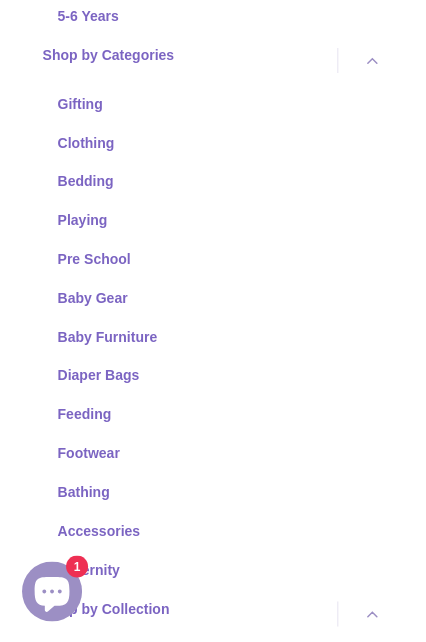 scroll, scrollTop: 734, scrollLeft: 0, axis: vertical 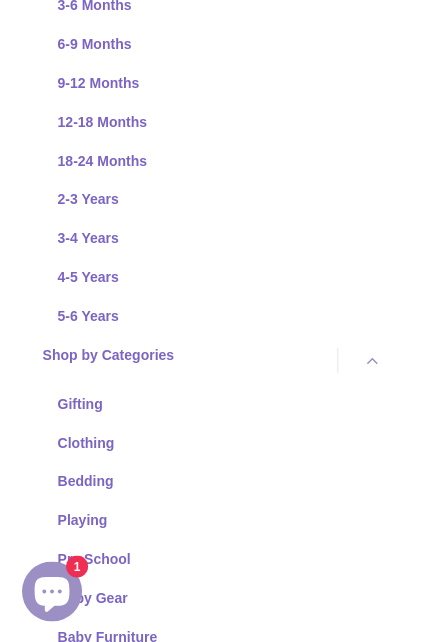 click 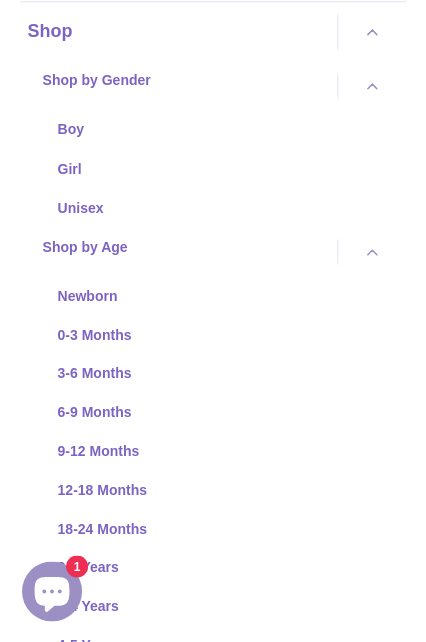 scroll, scrollTop: 334, scrollLeft: 0, axis: vertical 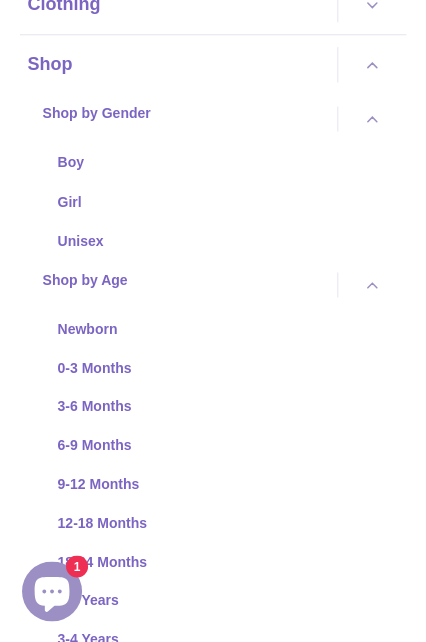 click 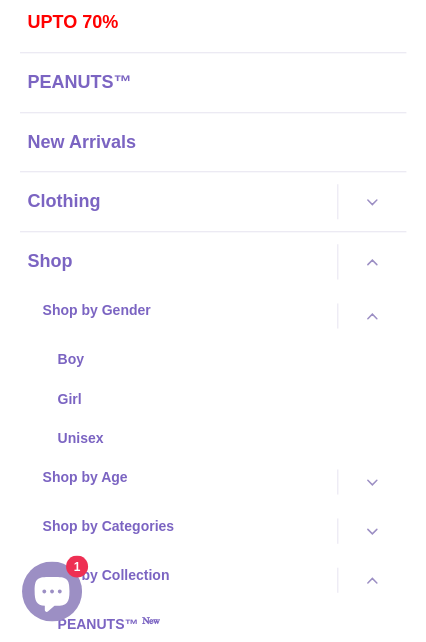 scroll, scrollTop: 134, scrollLeft: 0, axis: vertical 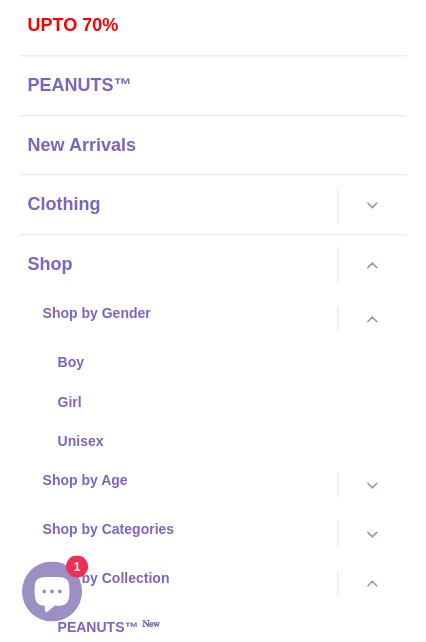 click 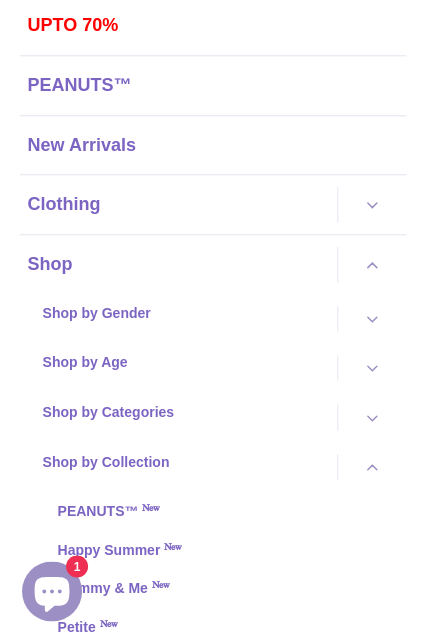 click 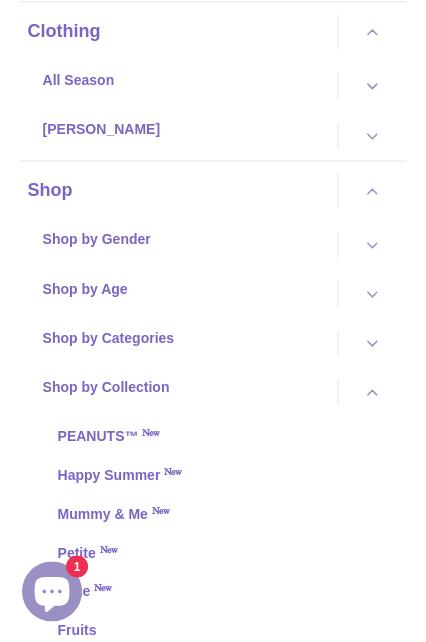 scroll, scrollTop: 304, scrollLeft: 0, axis: vertical 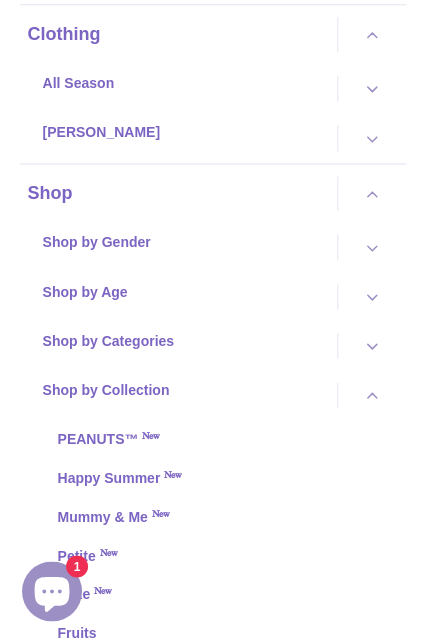 click 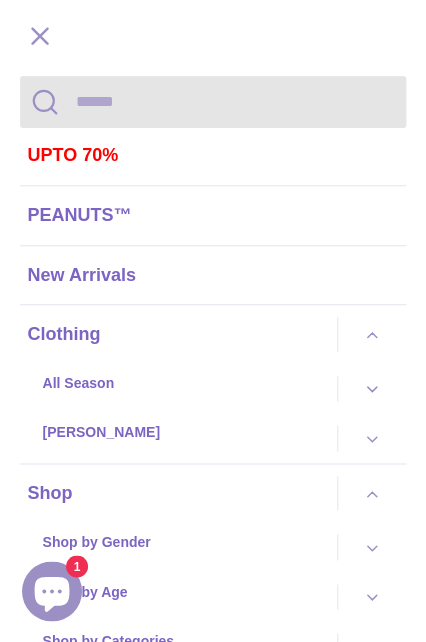 scroll, scrollTop: 0, scrollLeft: 0, axis: both 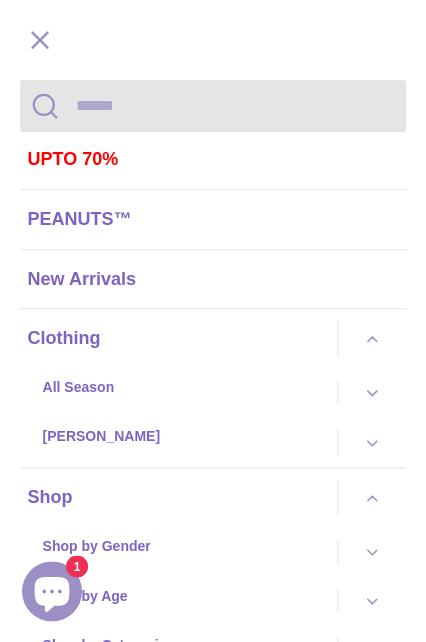 click 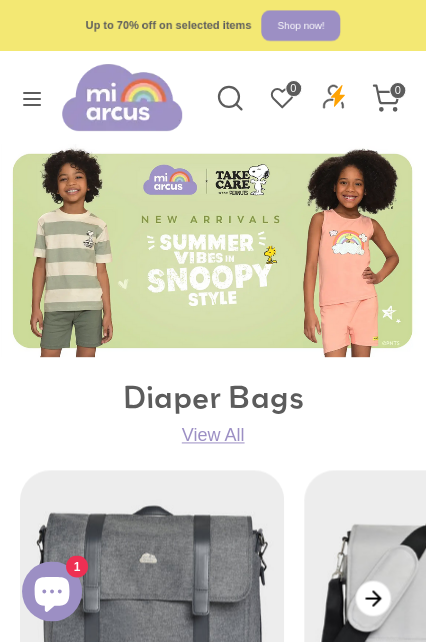 click 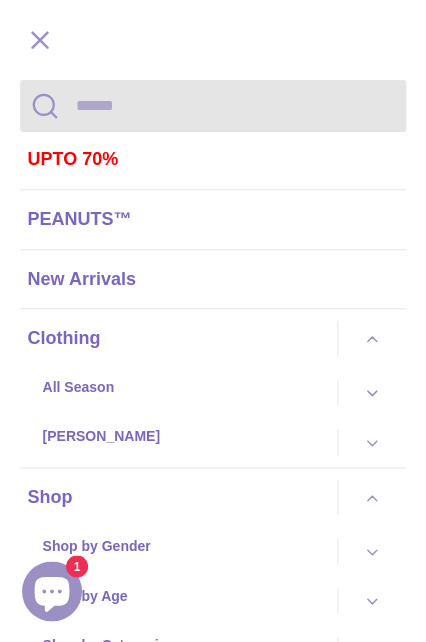 click 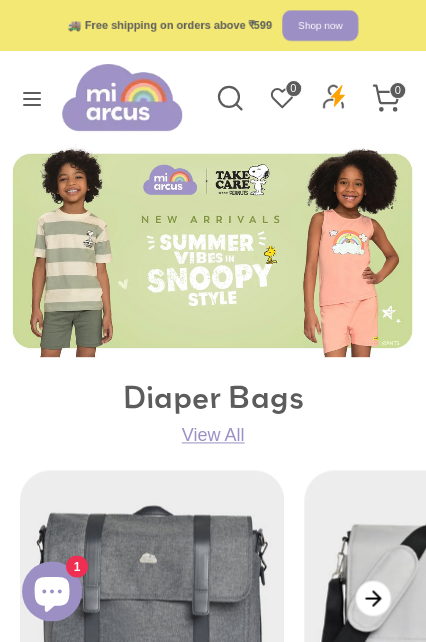 click 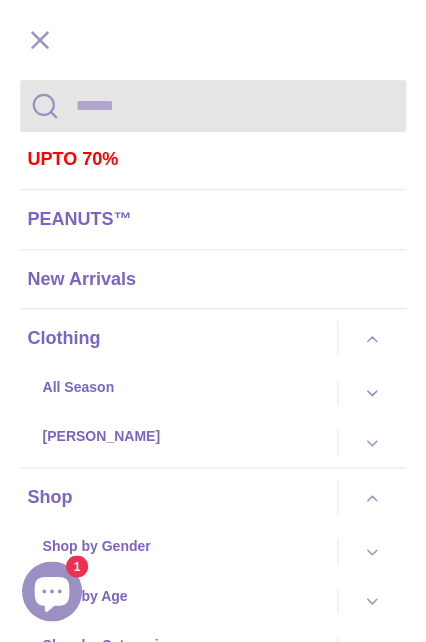 scroll, scrollTop: 100, scrollLeft: 0, axis: vertical 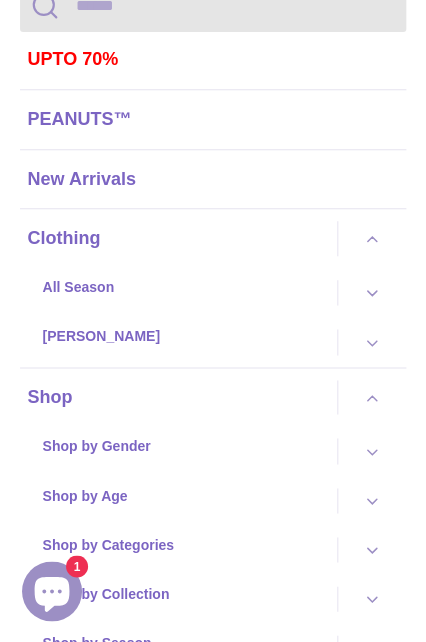 click 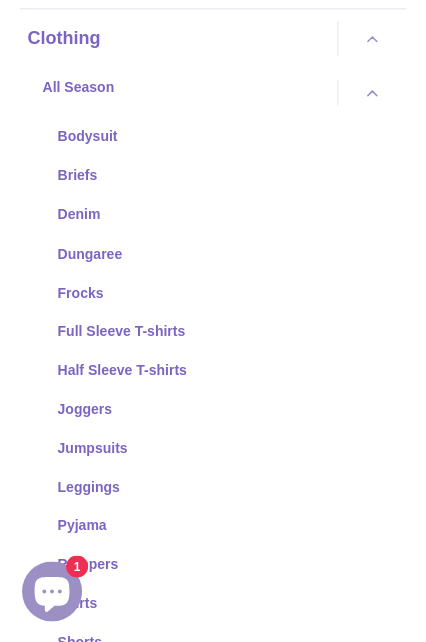 scroll, scrollTop: 200, scrollLeft: 0, axis: vertical 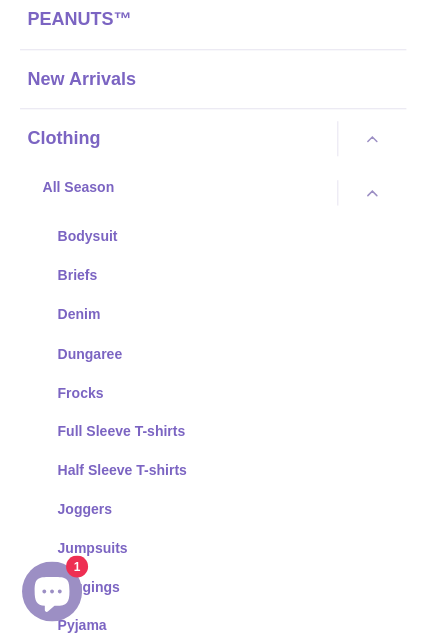 click 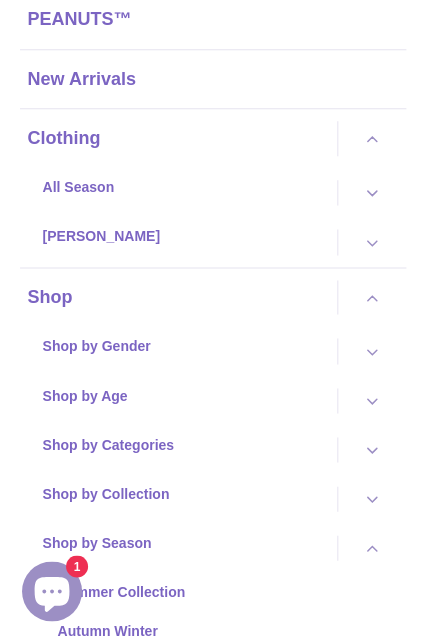 click 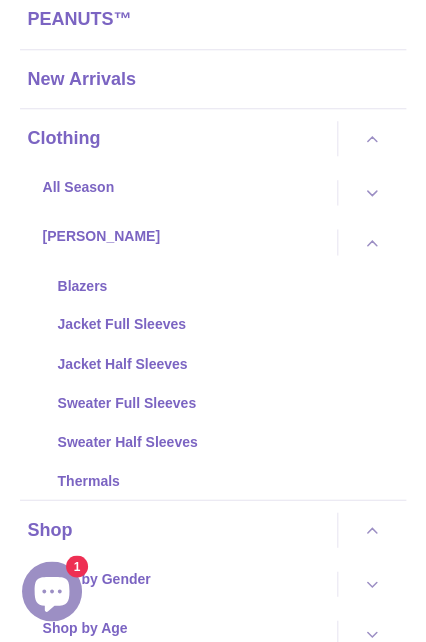 click 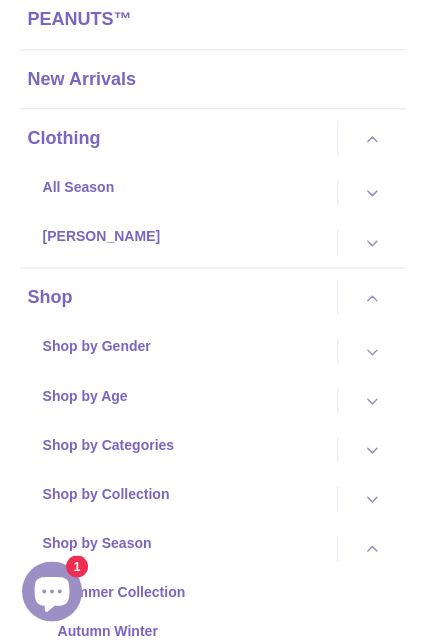 click 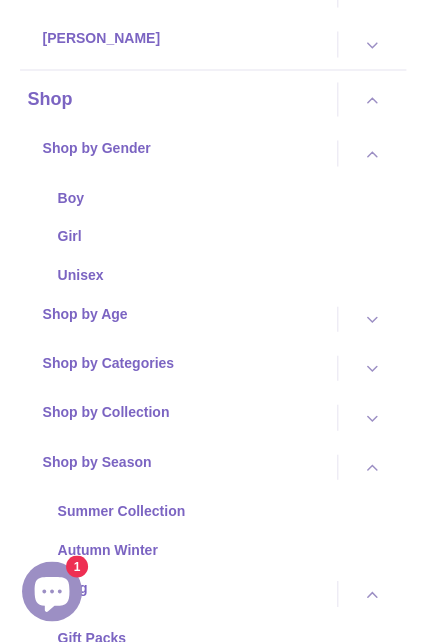 scroll, scrollTop: 400, scrollLeft: 0, axis: vertical 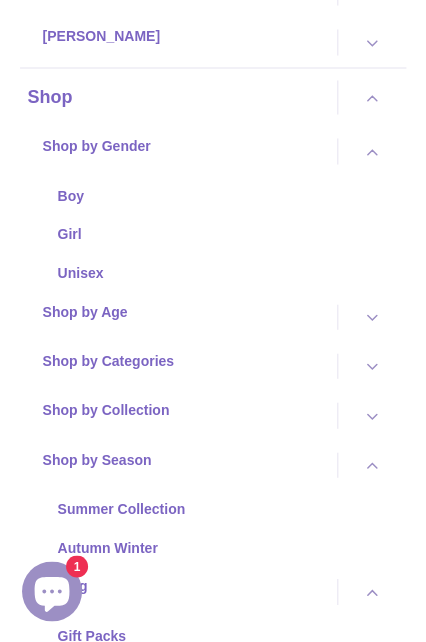 click at bounding box center [371, 316] 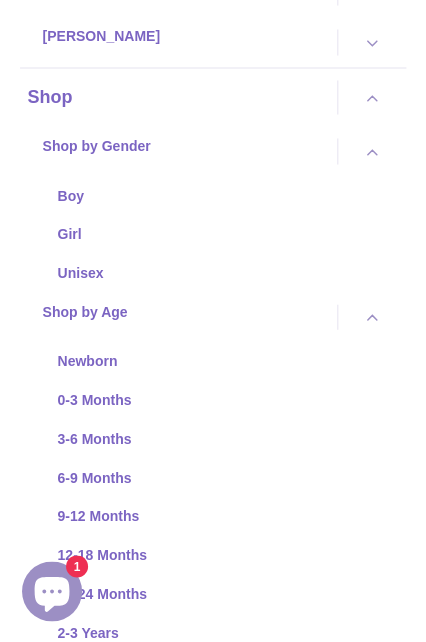 click 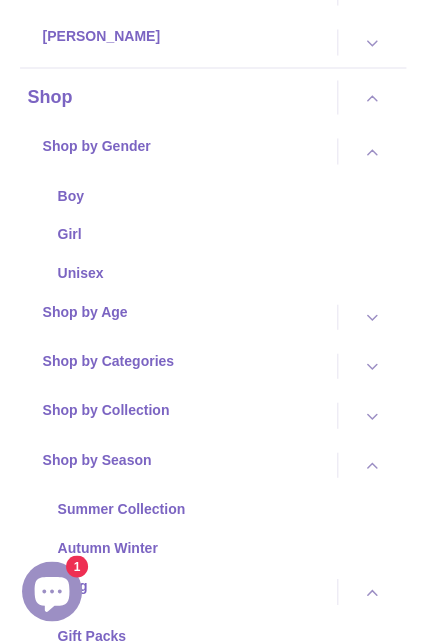 scroll, scrollTop: 500, scrollLeft: 0, axis: vertical 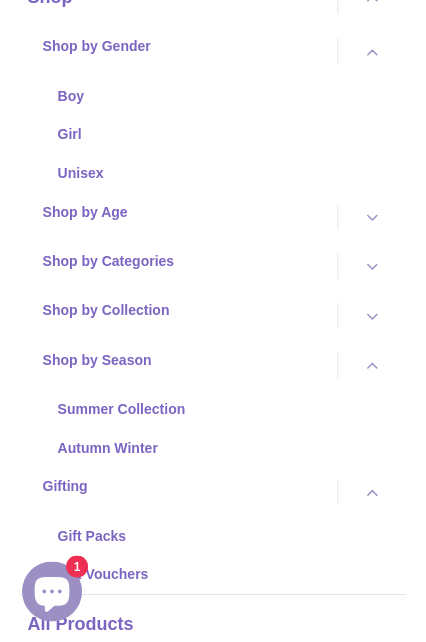 click 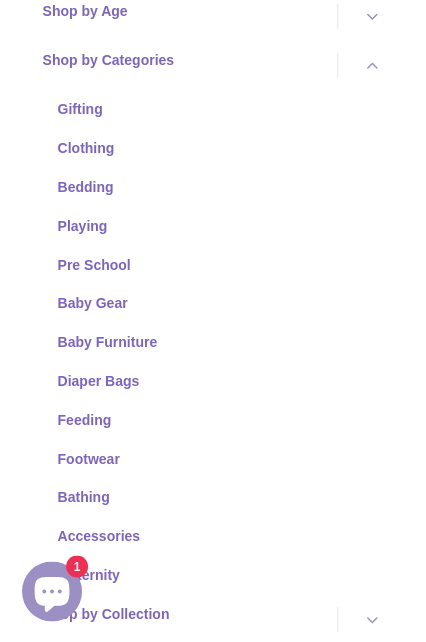 scroll, scrollTop: 900, scrollLeft: 0, axis: vertical 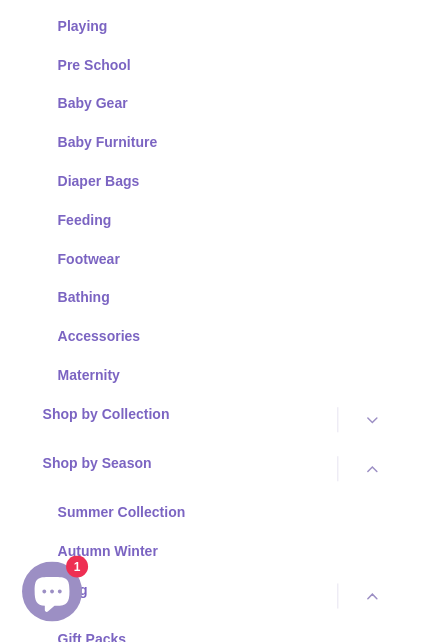 click 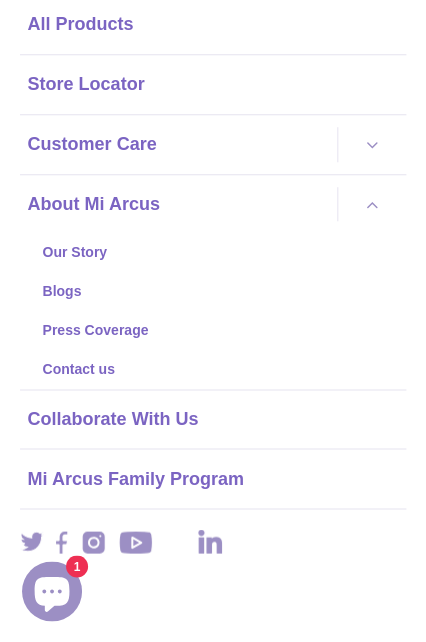scroll, scrollTop: 2224, scrollLeft: 0, axis: vertical 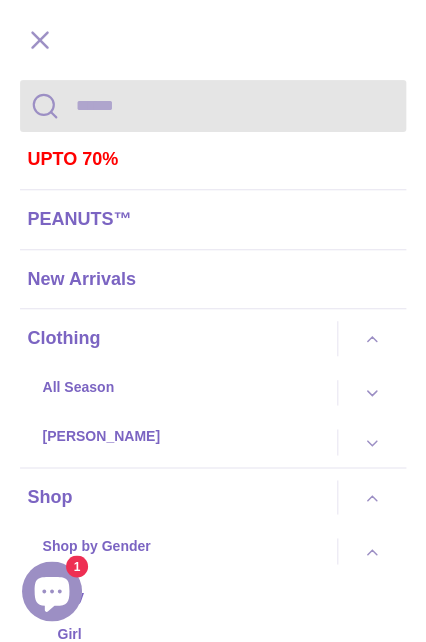 click 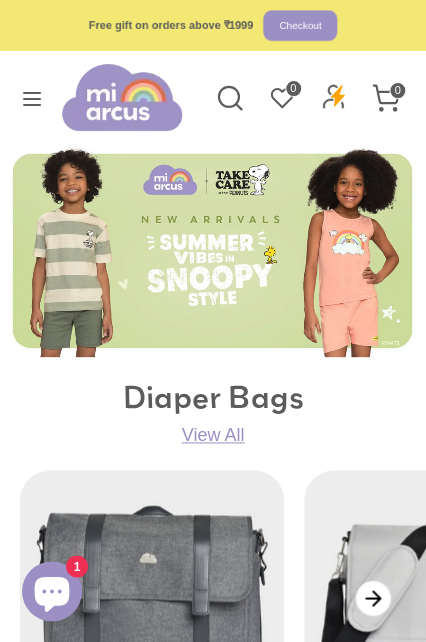 click at bounding box center (32, 98) 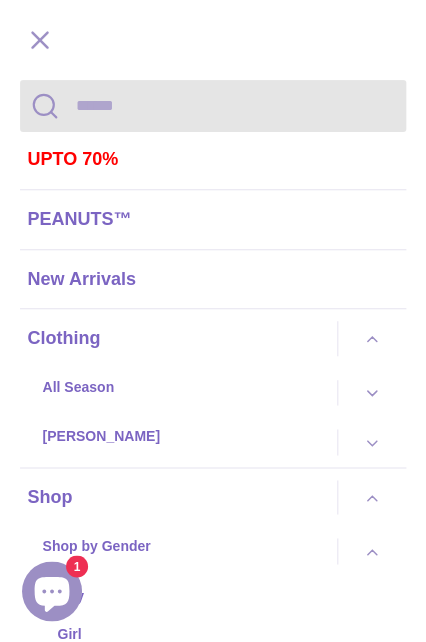 click 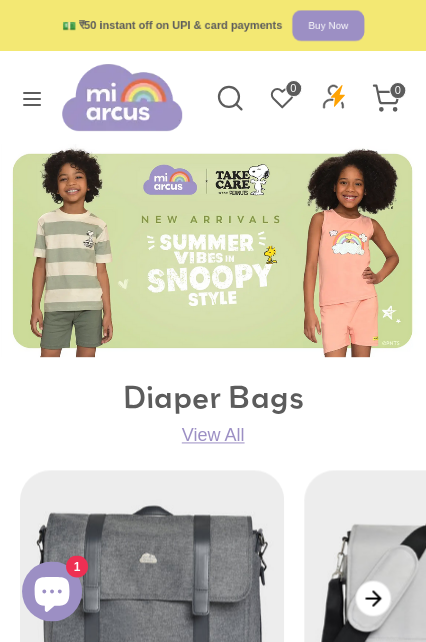 click 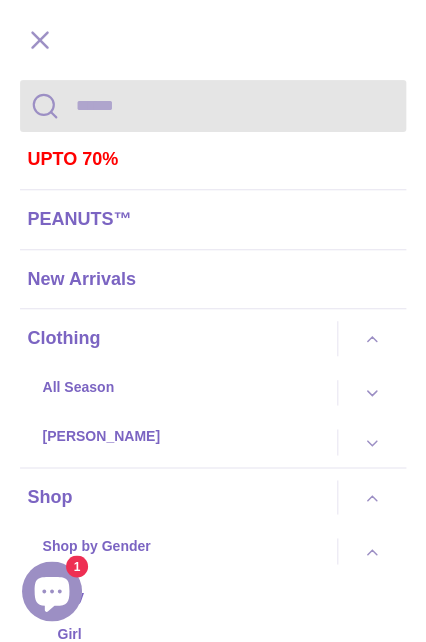 click 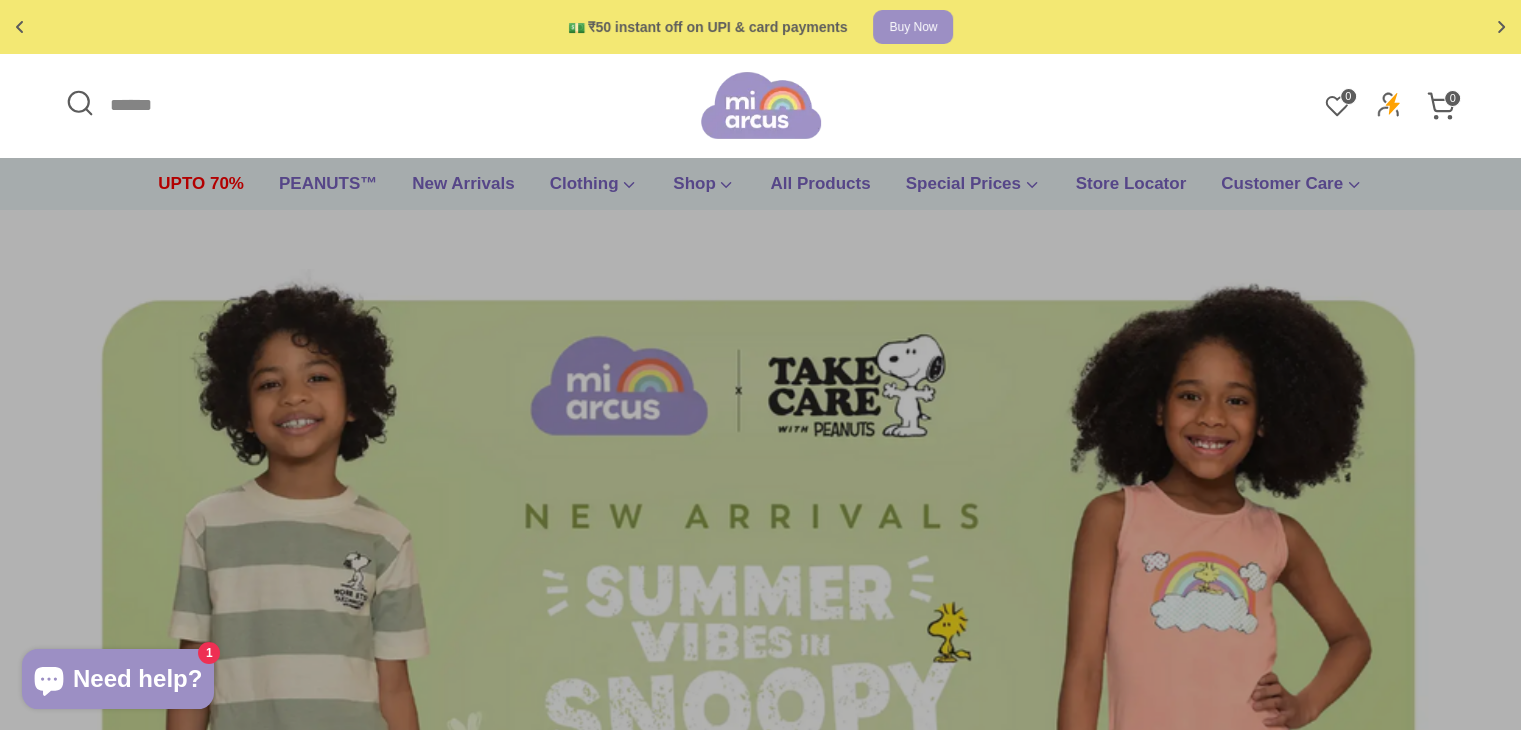 click on "Search" at bounding box center [380, 105] 